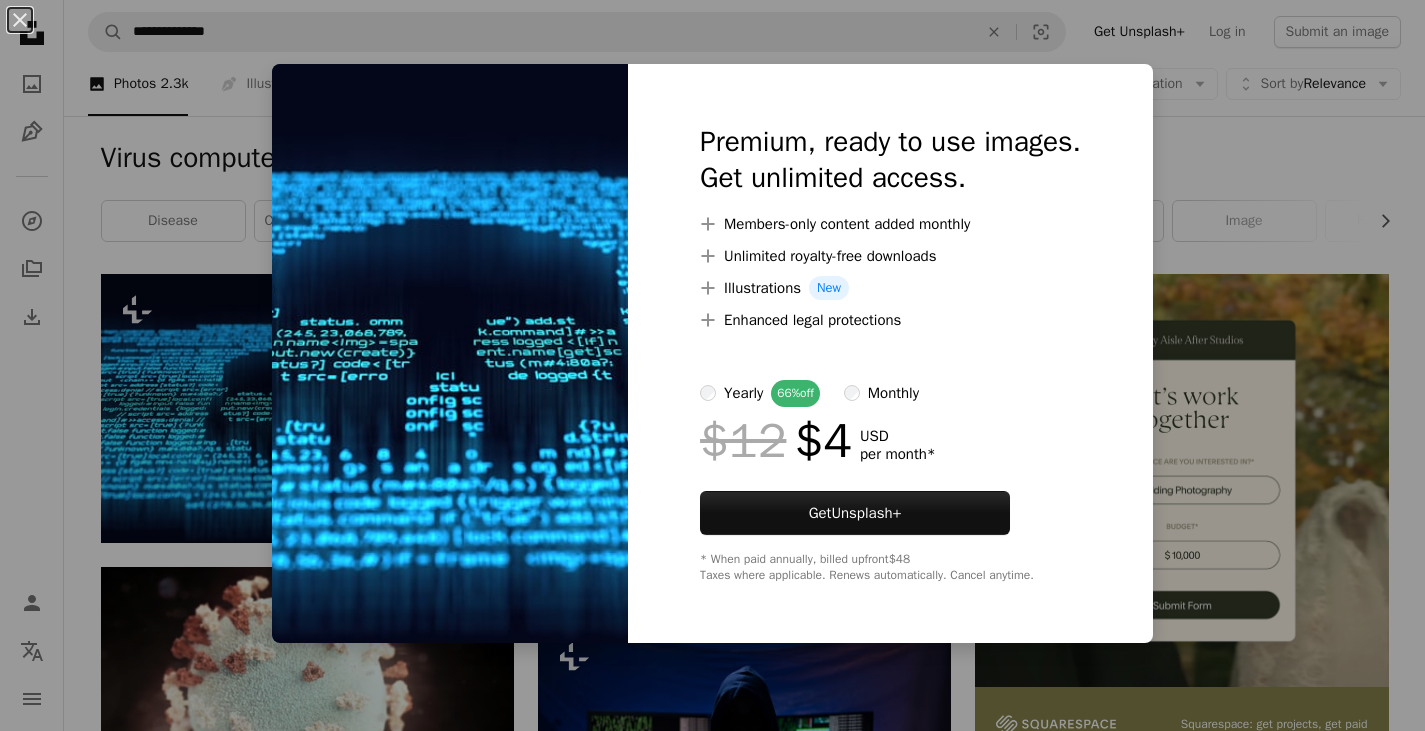 scroll, scrollTop: 0, scrollLeft: 0, axis: both 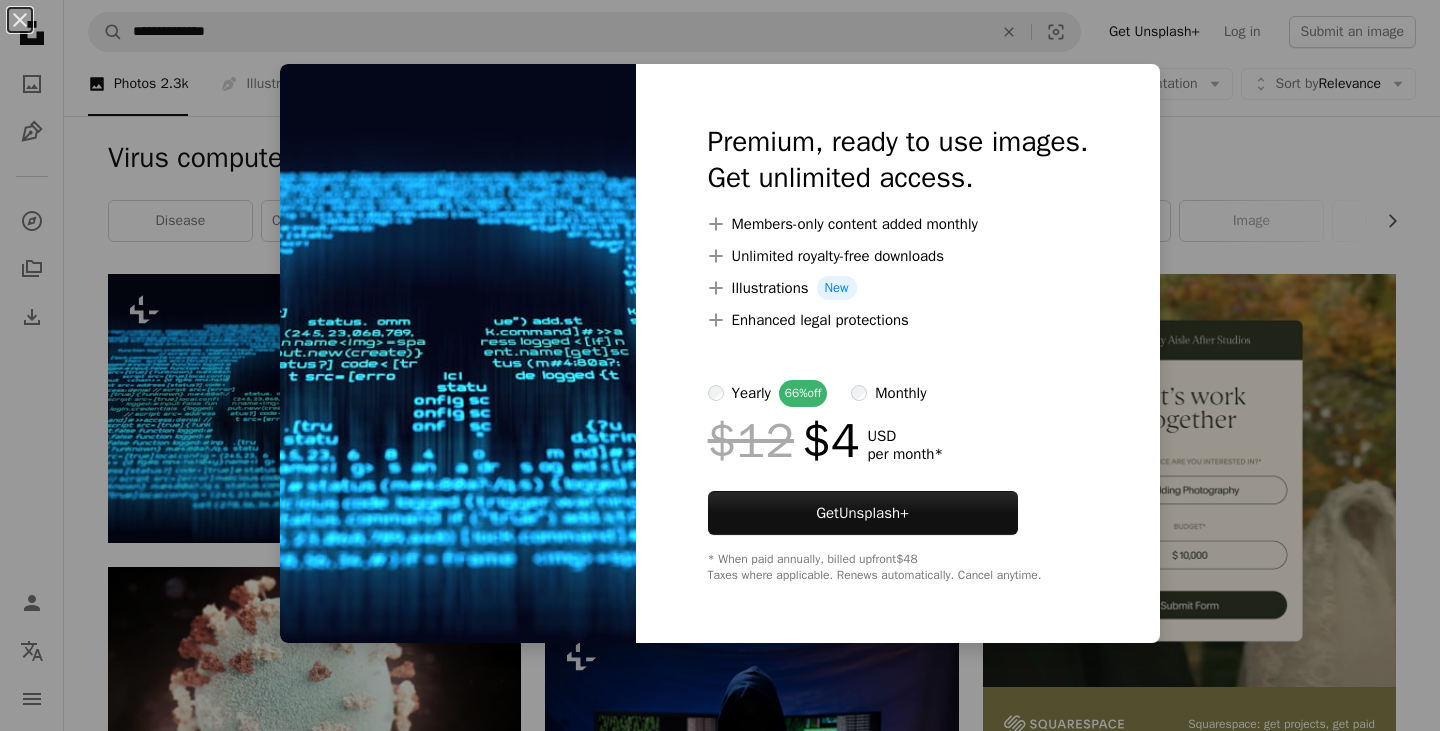 click on "An X shape Premium, ready to use images. Get unlimited access. A plus sign Members-only content added monthly A plus sign Unlimited royalty-free downloads A plus sign Illustrations  New A plus sign Enhanced legal protections yearly 66%  off monthly $12   $4 USD per month * Get  Unsplash+ * When paid annually, billed upfront  $48 Taxes where applicable. Renews automatically. Cancel anytime." at bounding box center [720, 365] 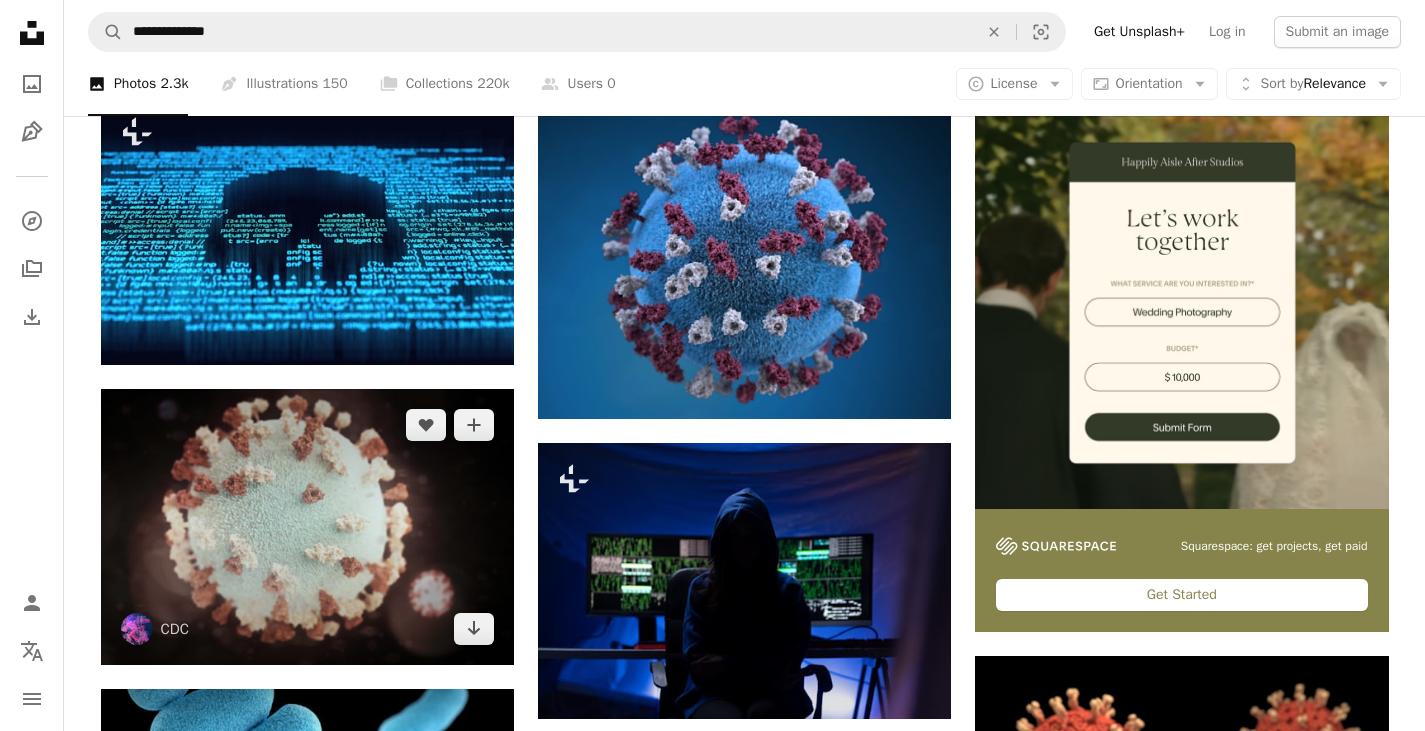 scroll, scrollTop: 200, scrollLeft: 0, axis: vertical 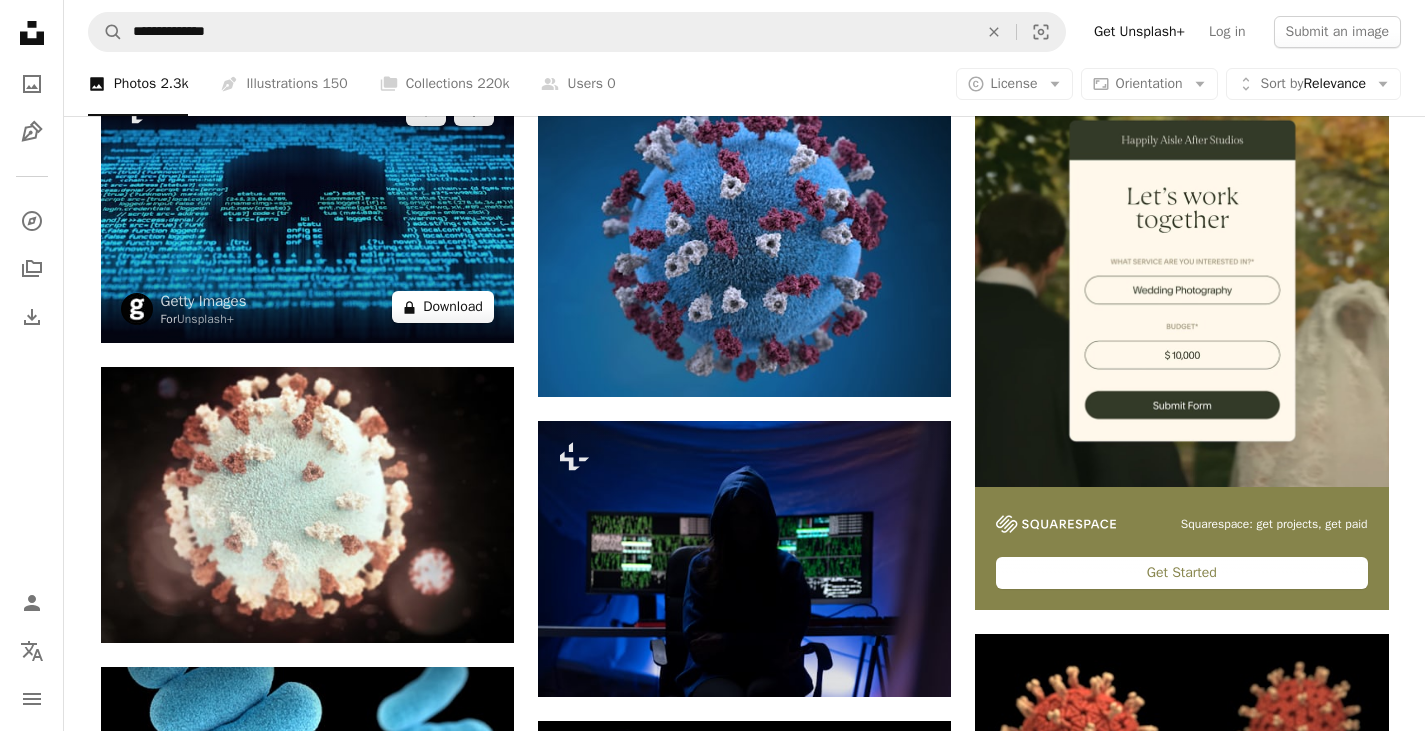 click on "A lock   Download" at bounding box center (443, 307) 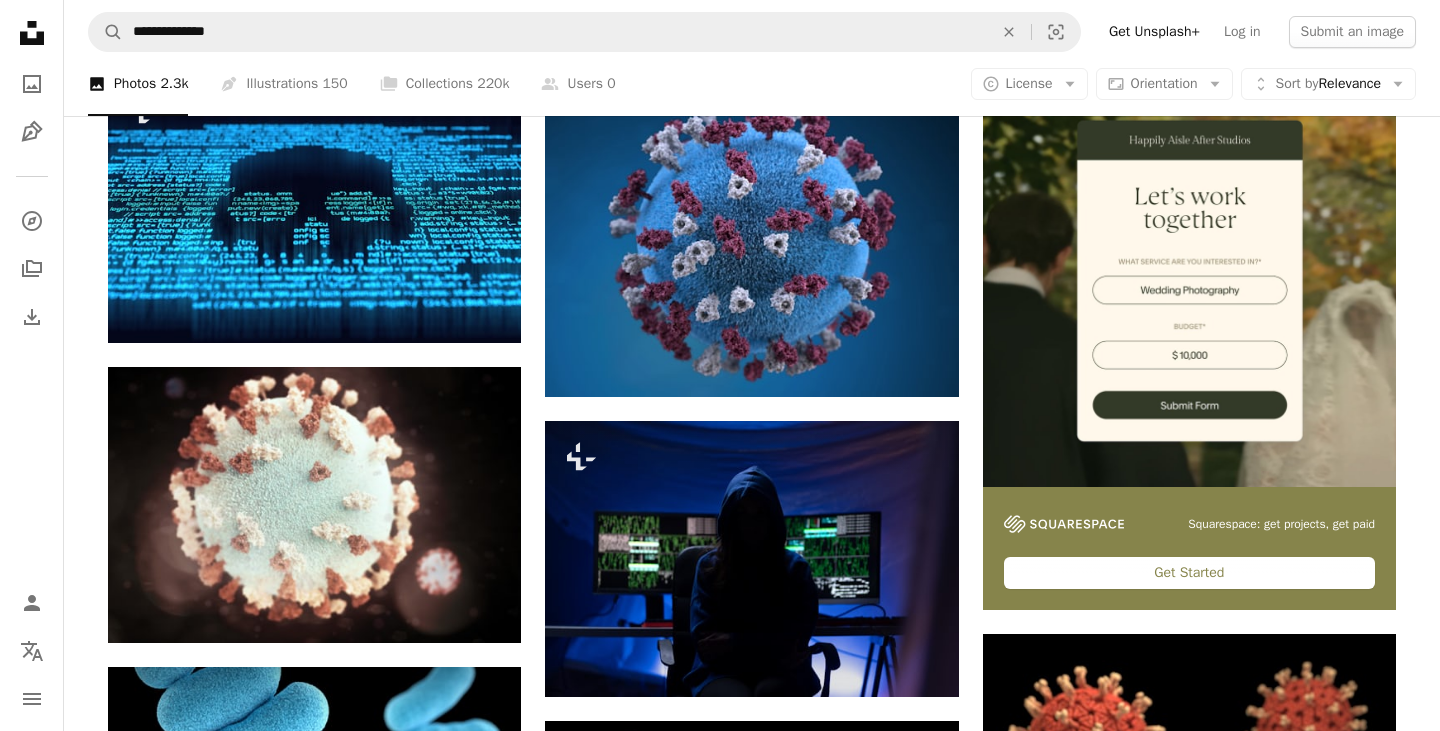 click on "An X shape Premium, ready to use images. Get unlimited access. A plus sign Members-only content added monthly A plus sign Unlimited royalty-free downloads A plus sign Illustrations  New A plus sign Enhanced legal protections yearly 66%  off monthly $12   $4 USD per month * Get  Unsplash+ * When paid annually, billed upfront  $48 Taxes where applicable. Renews automatically. Cancel anytime." at bounding box center [720, 4522] 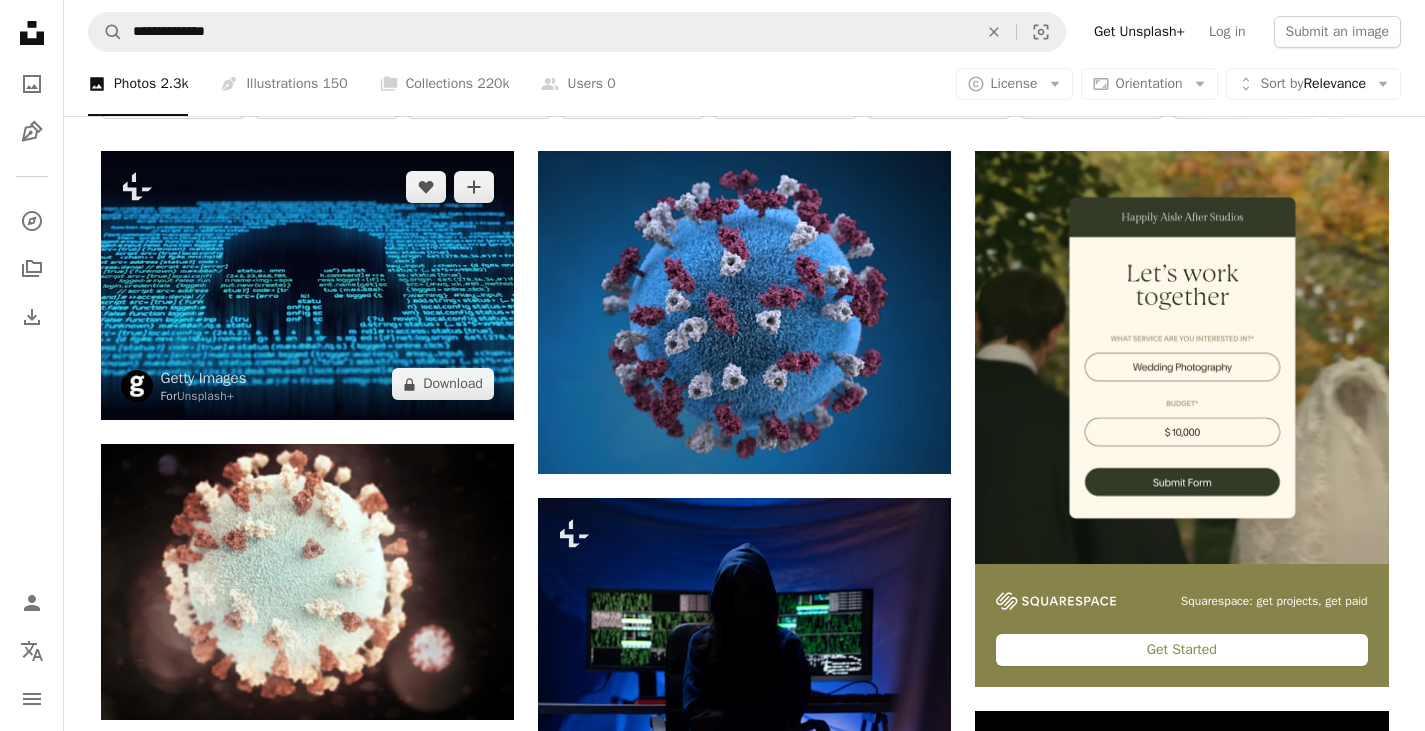 scroll, scrollTop: 100, scrollLeft: 0, axis: vertical 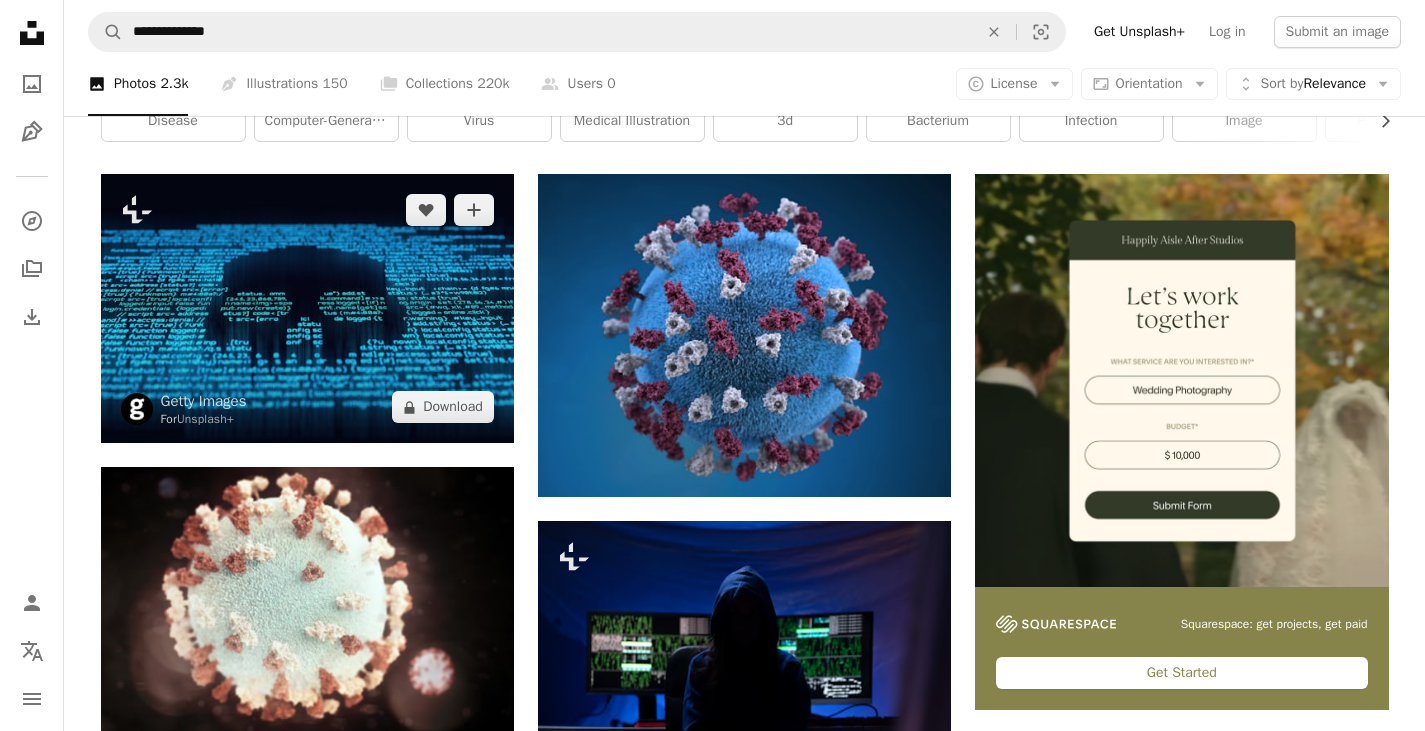click at bounding box center [307, 308] 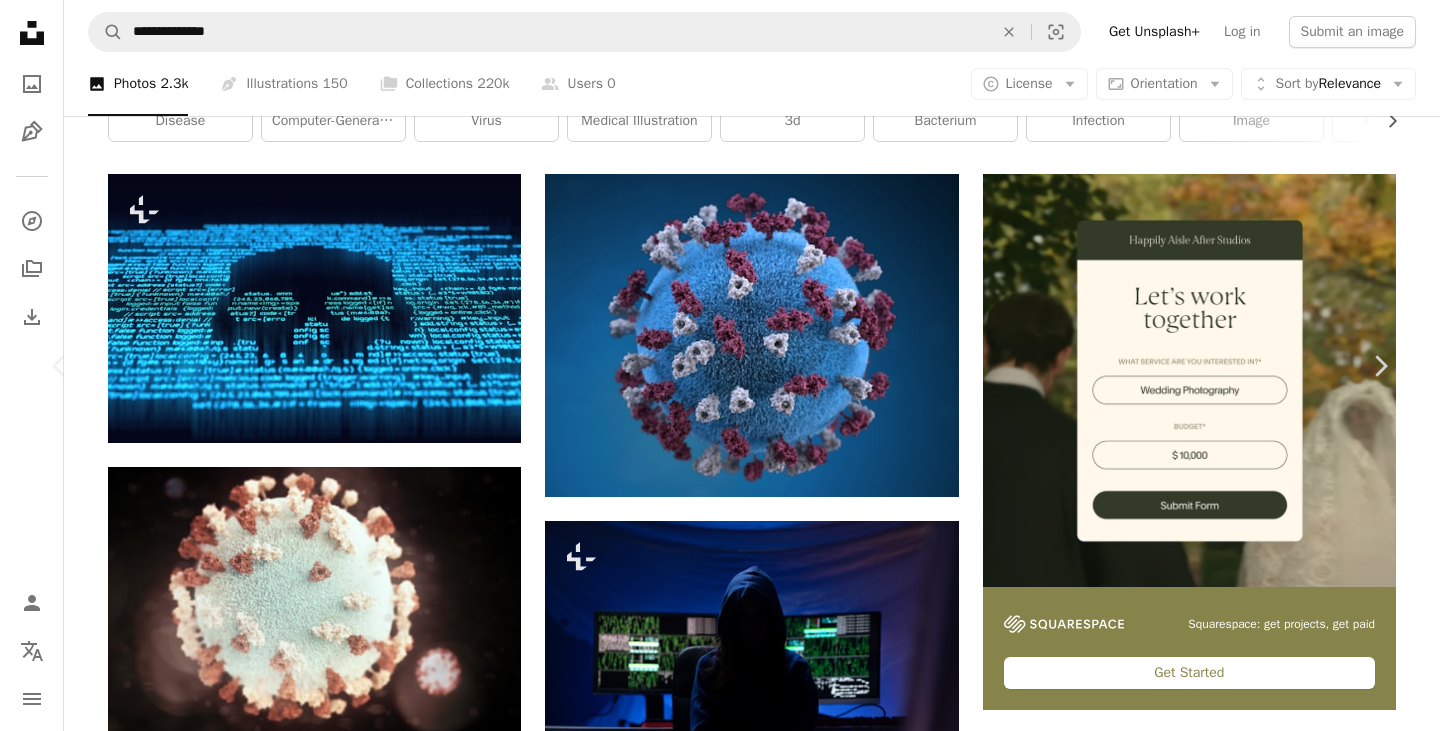 click on "Zoom in" at bounding box center (712, 4635) 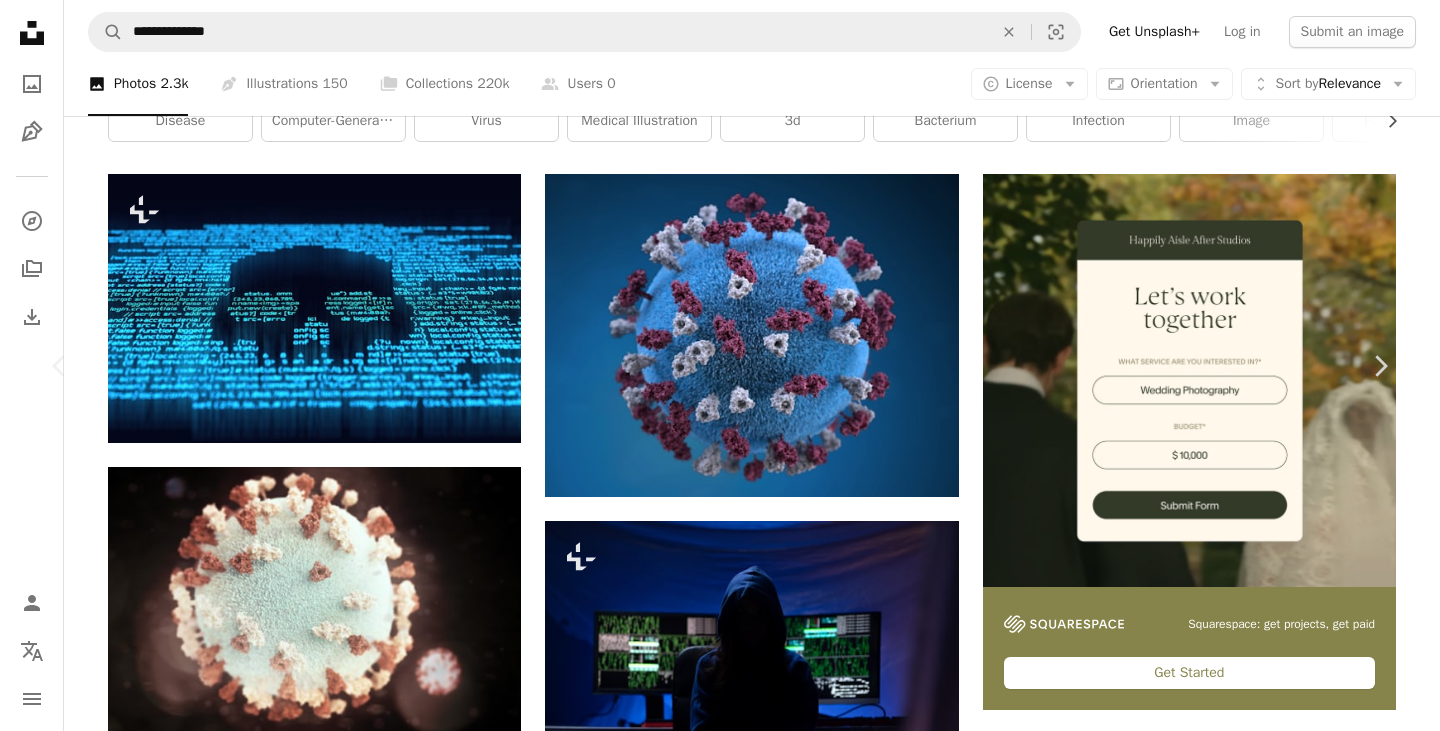 click on "[FIRST] [LAST]" at bounding box center (720, 4622) 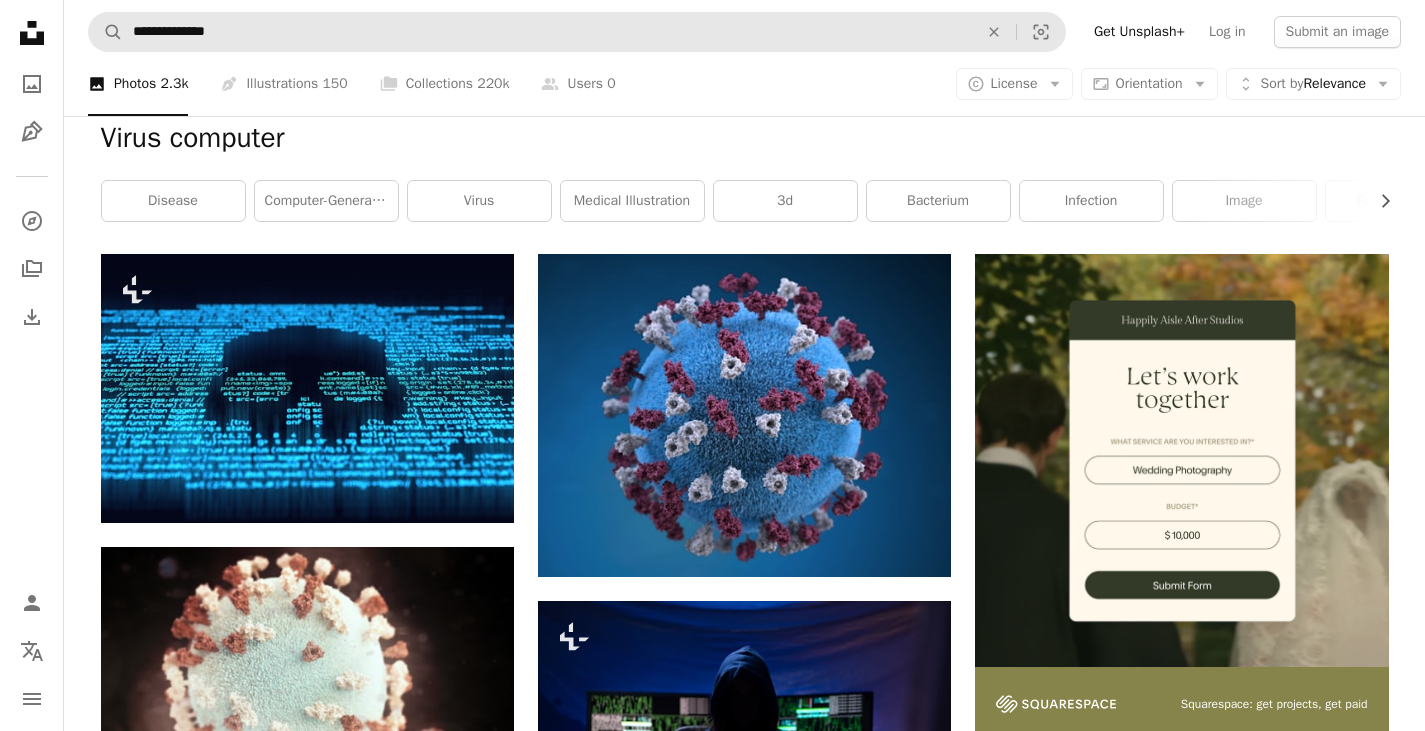 scroll, scrollTop: 0, scrollLeft: 0, axis: both 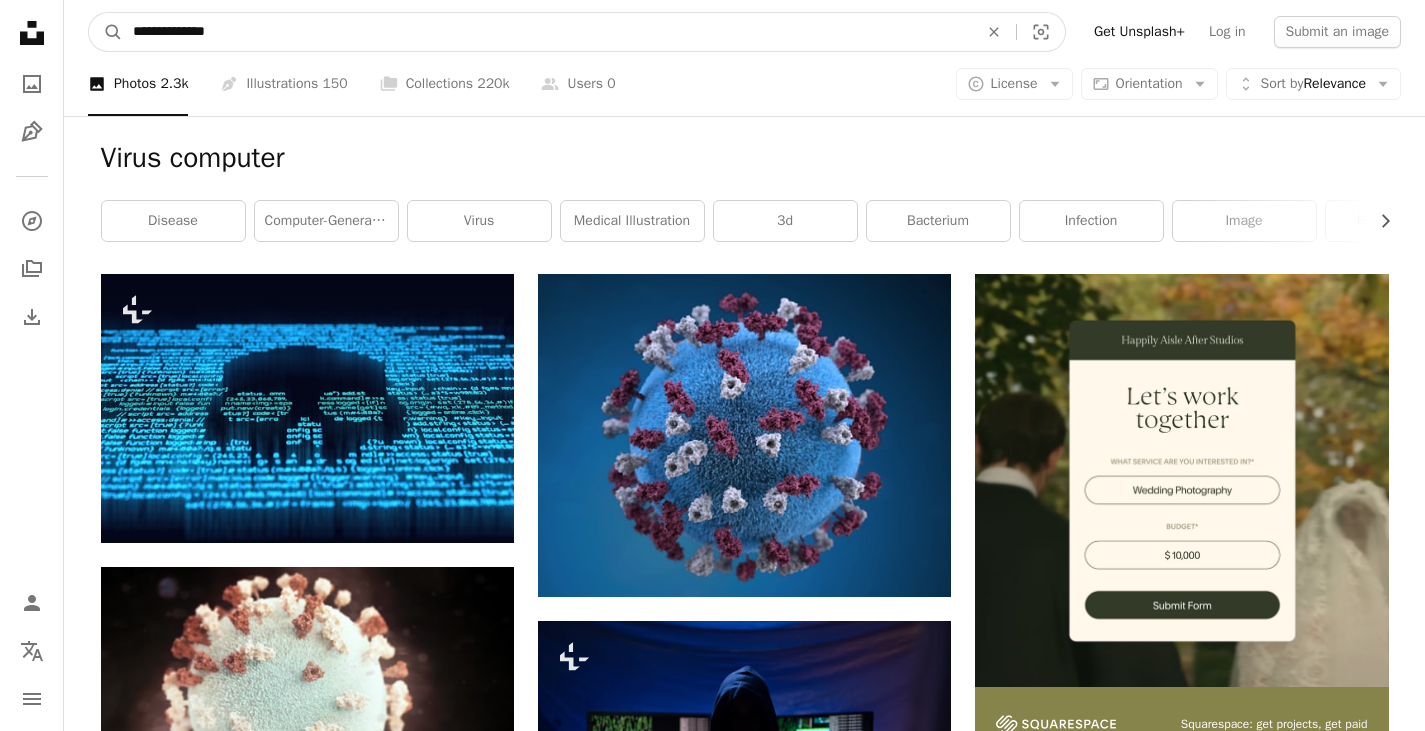drag, startPoint x: 246, startPoint y: 30, endPoint x: 71, endPoint y: 31, distance: 175.00285 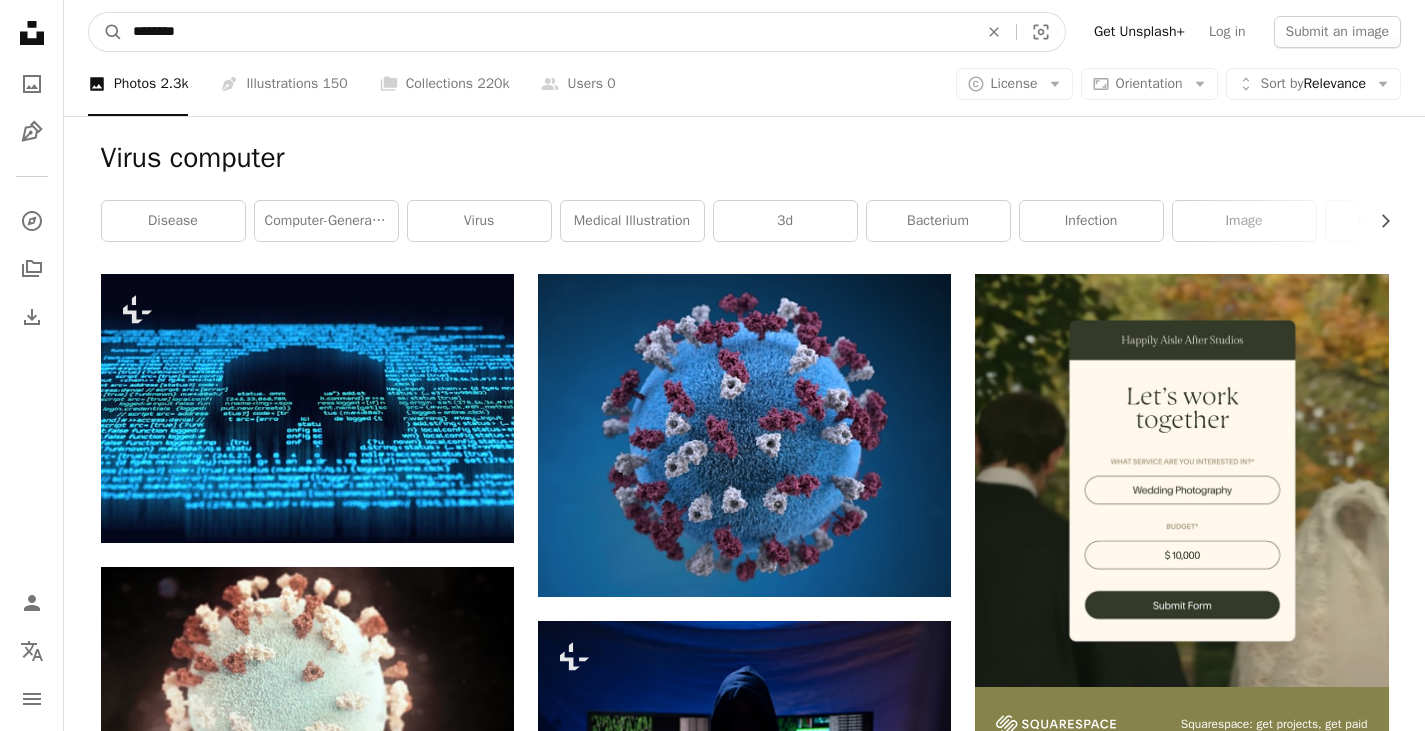 type on "********" 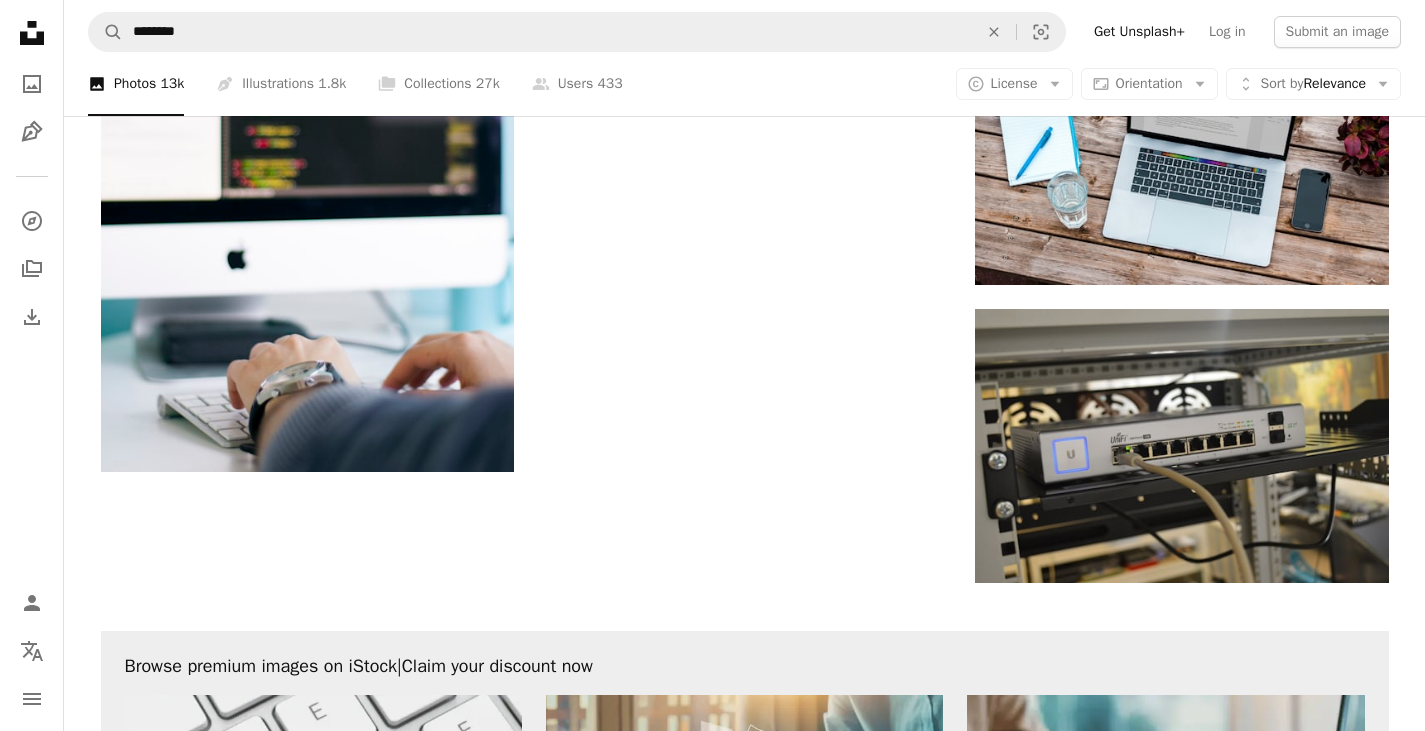 scroll, scrollTop: 2400, scrollLeft: 0, axis: vertical 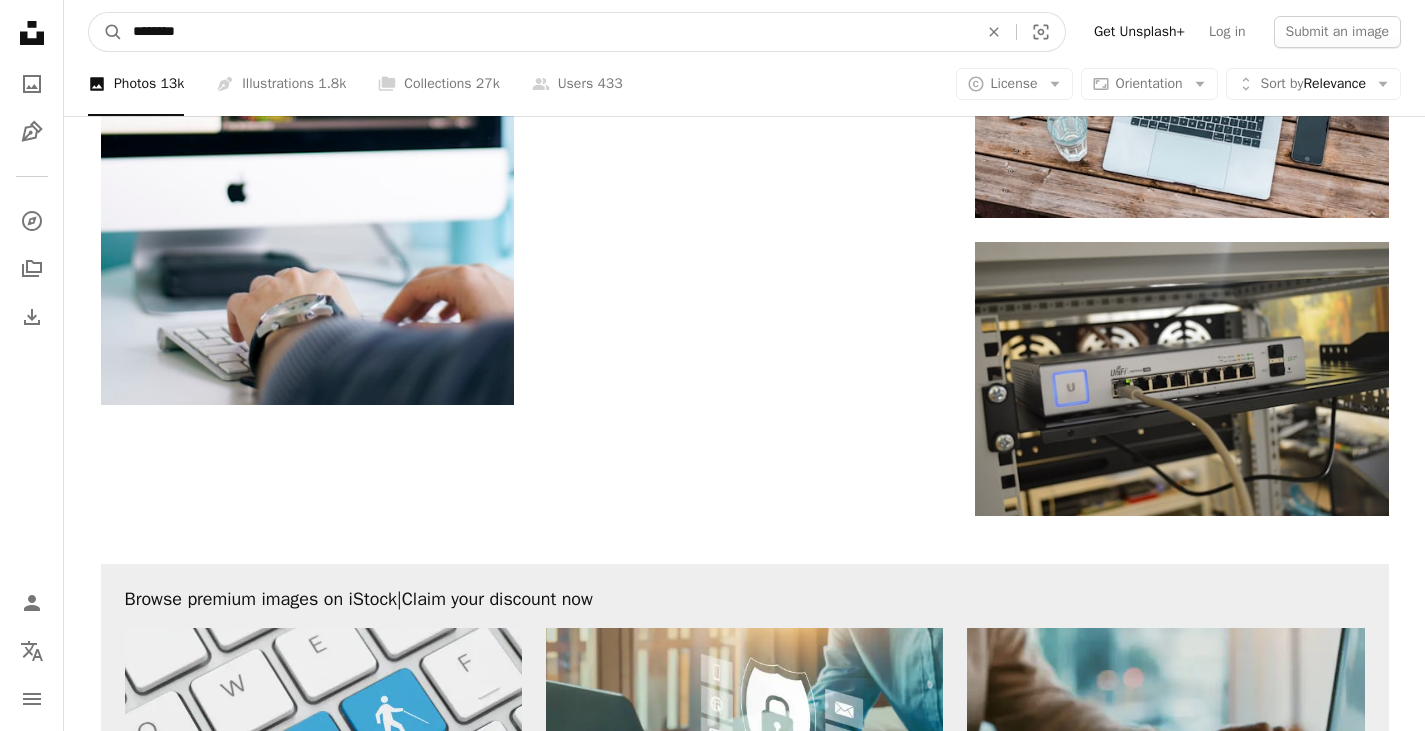 drag, startPoint x: 240, startPoint y: 26, endPoint x: 21, endPoint y: 28, distance: 219.00912 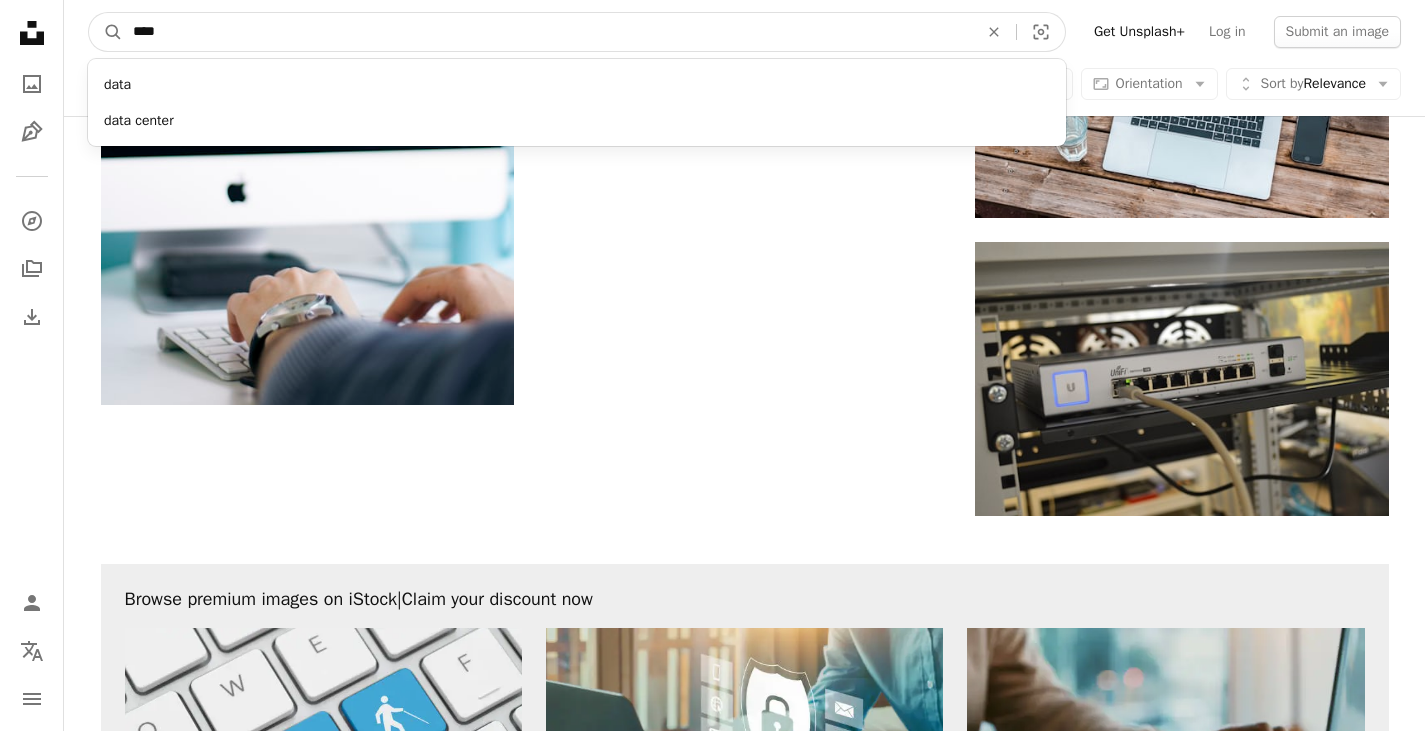 type on "****" 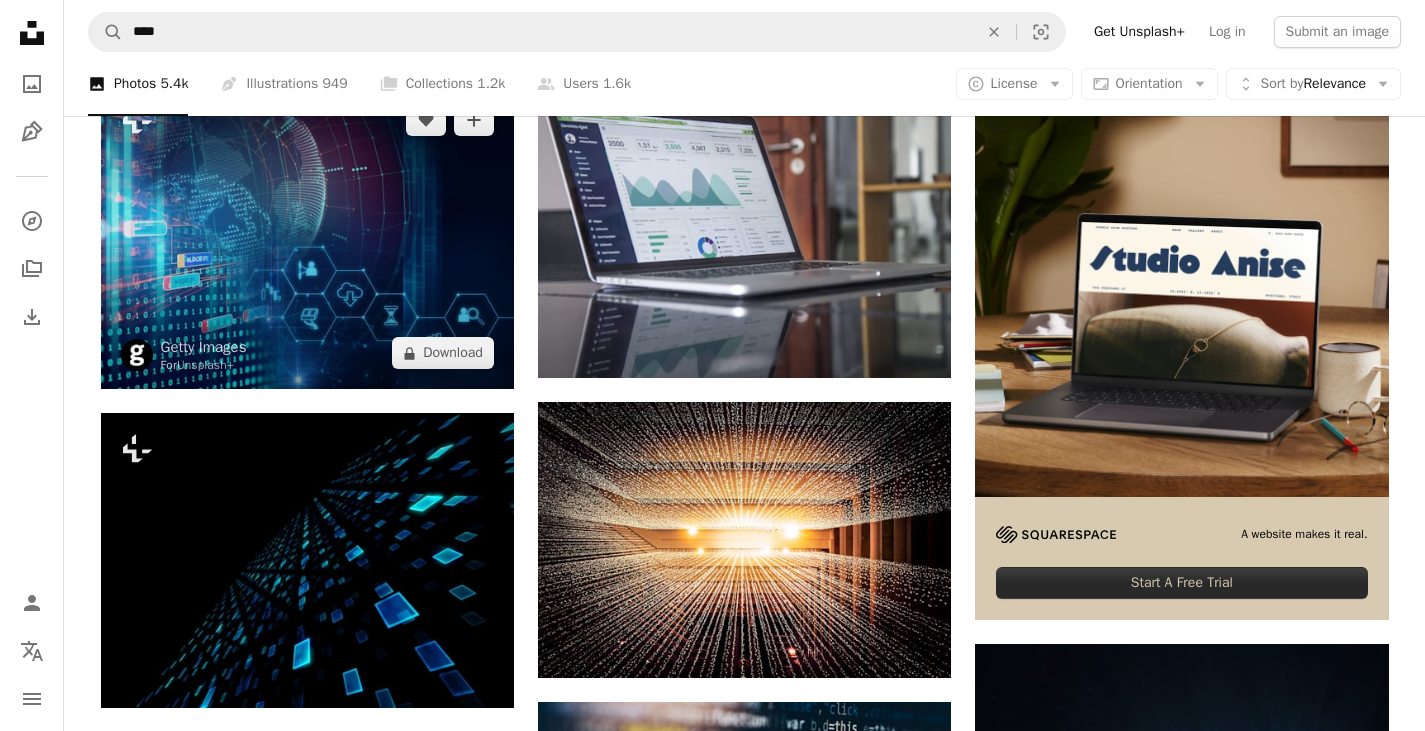 scroll, scrollTop: 200, scrollLeft: 0, axis: vertical 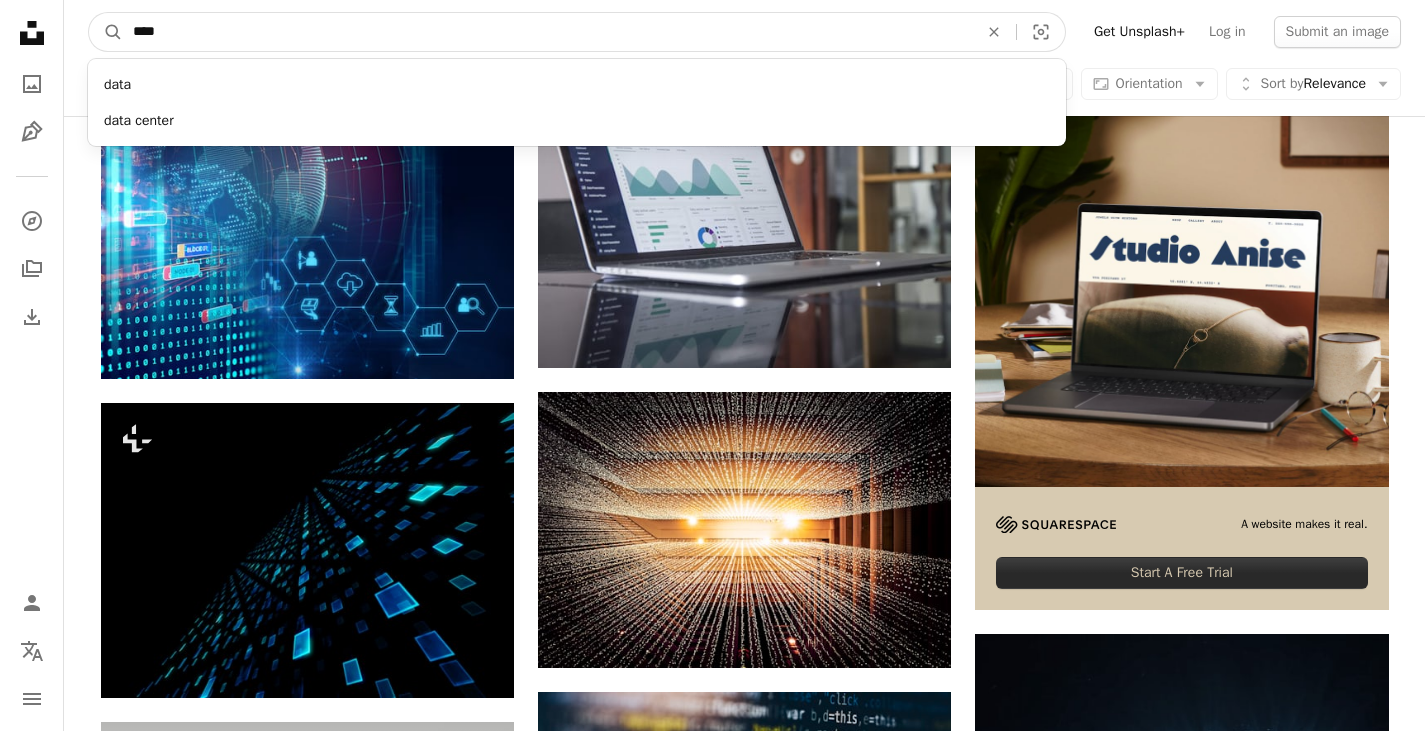 drag, startPoint x: 231, startPoint y: 36, endPoint x: 76, endPoint y: 32, distance: 155.0516 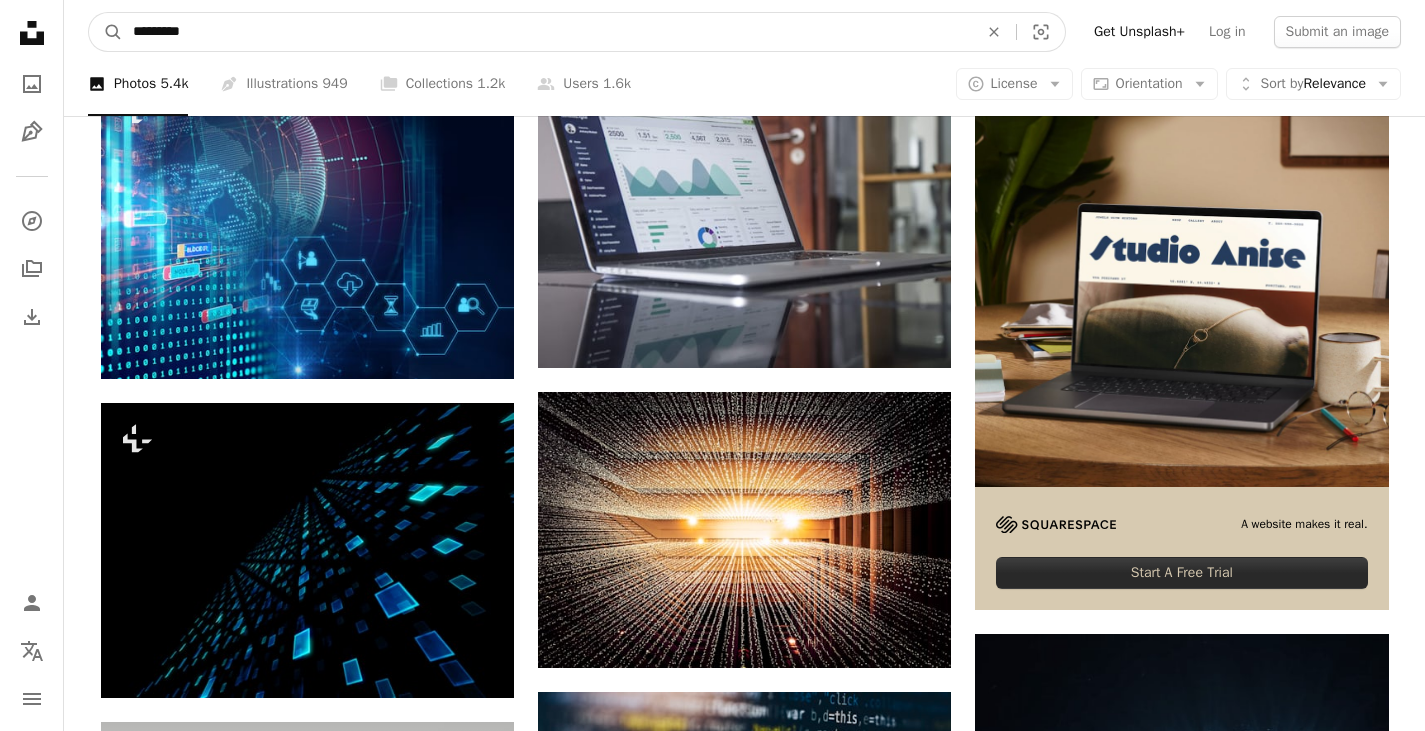 type on "*********" 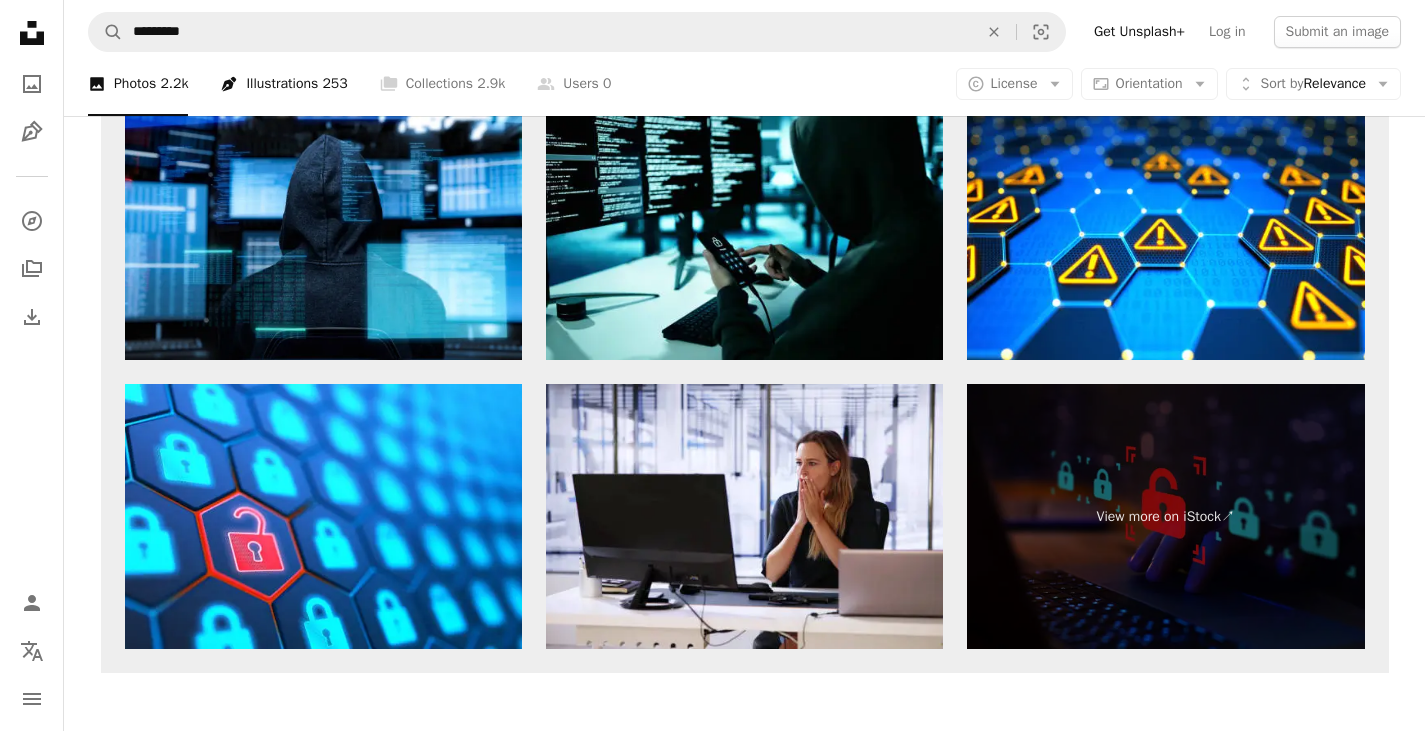 scroll, scrollTop: 3604, scrollLeft: 0, axis: vertical 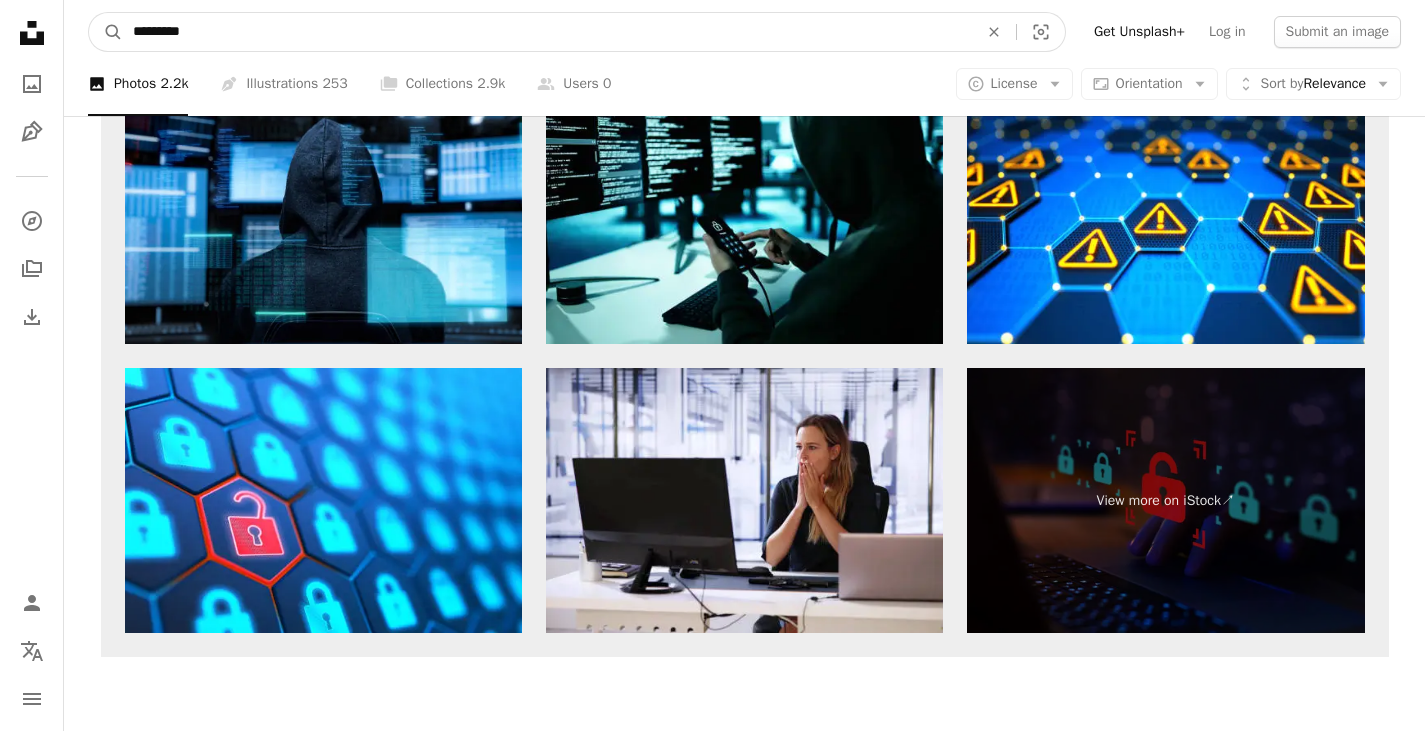 drag, startPoint x: 271, startPoint y: 21, endPoint x: 124, endPoint y: 23, distance: 147.01361 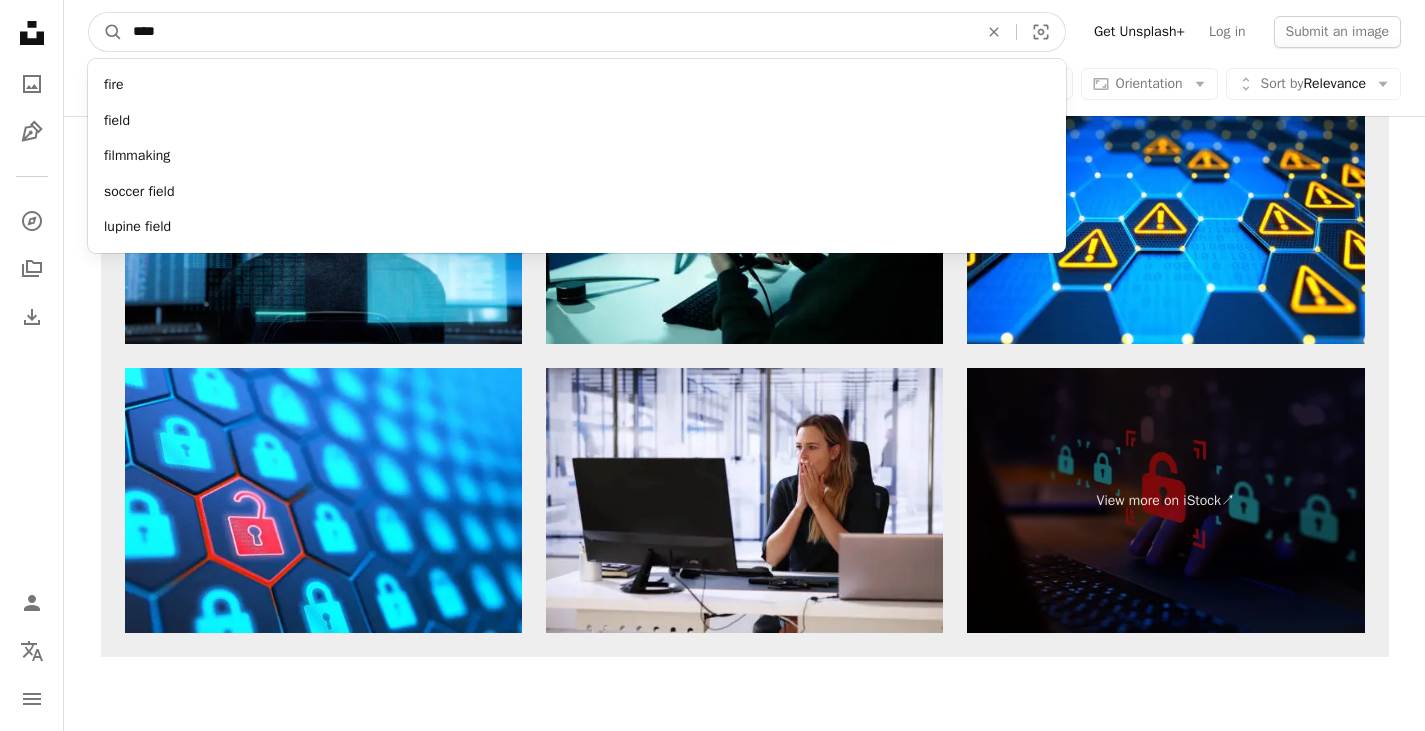 type on "*****" 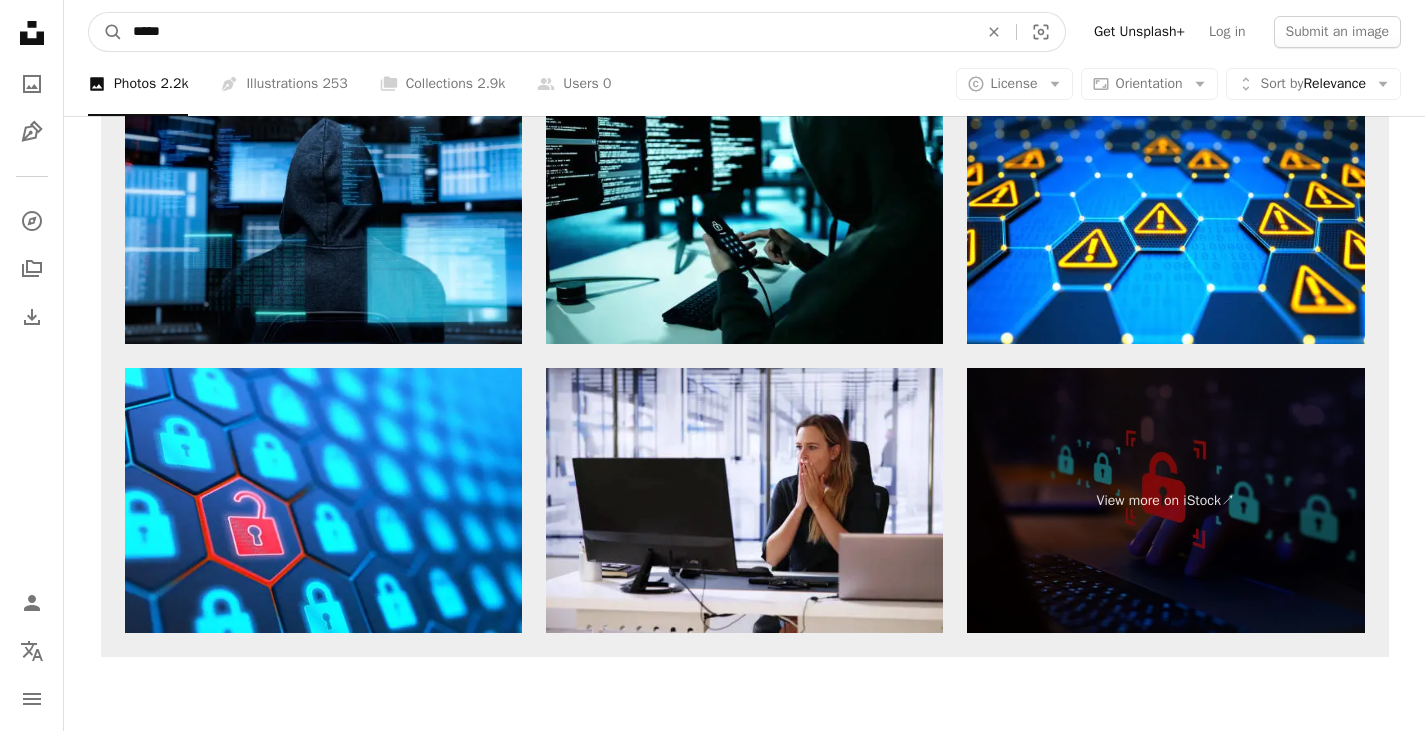 click on "A magnifying glass" at bounding box center (106, 32) 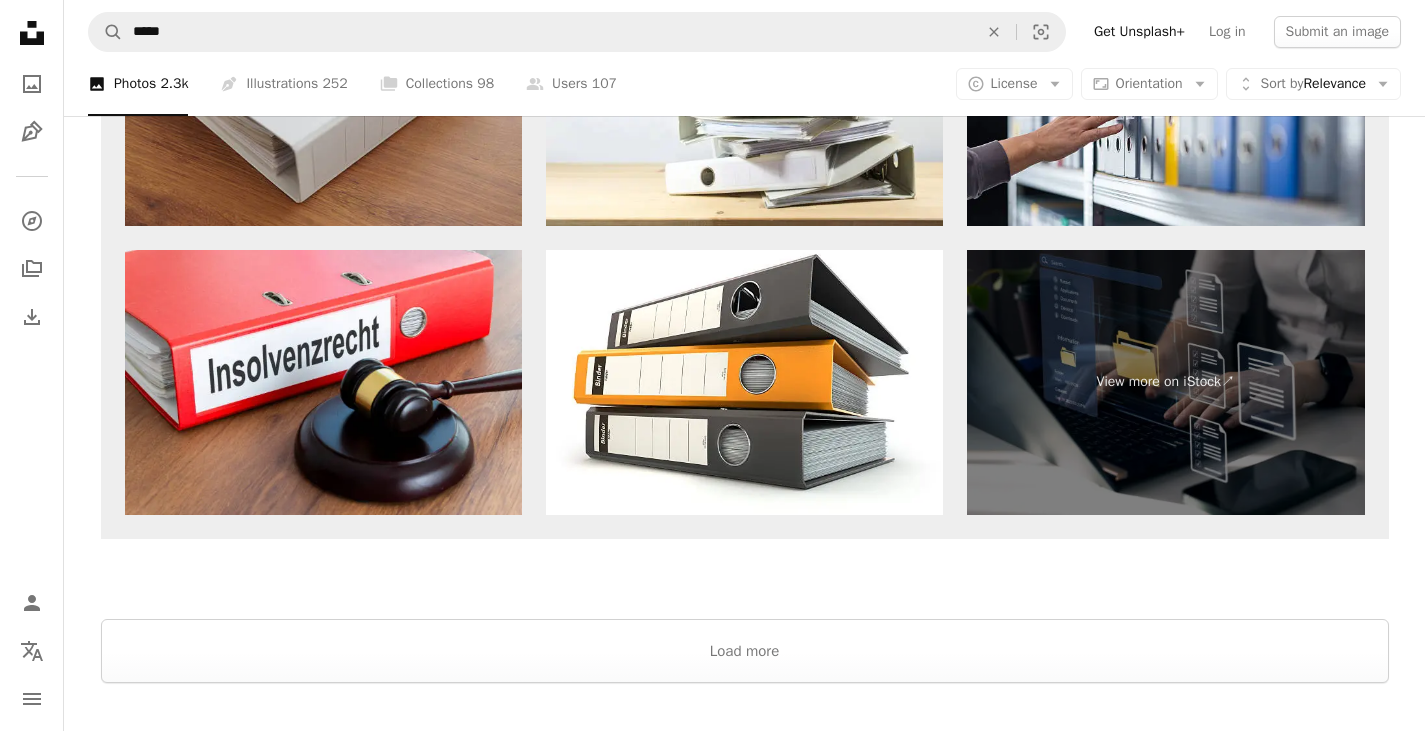 scroll, scrollTop: 3581, scrollLeft: 0, axis: vertical 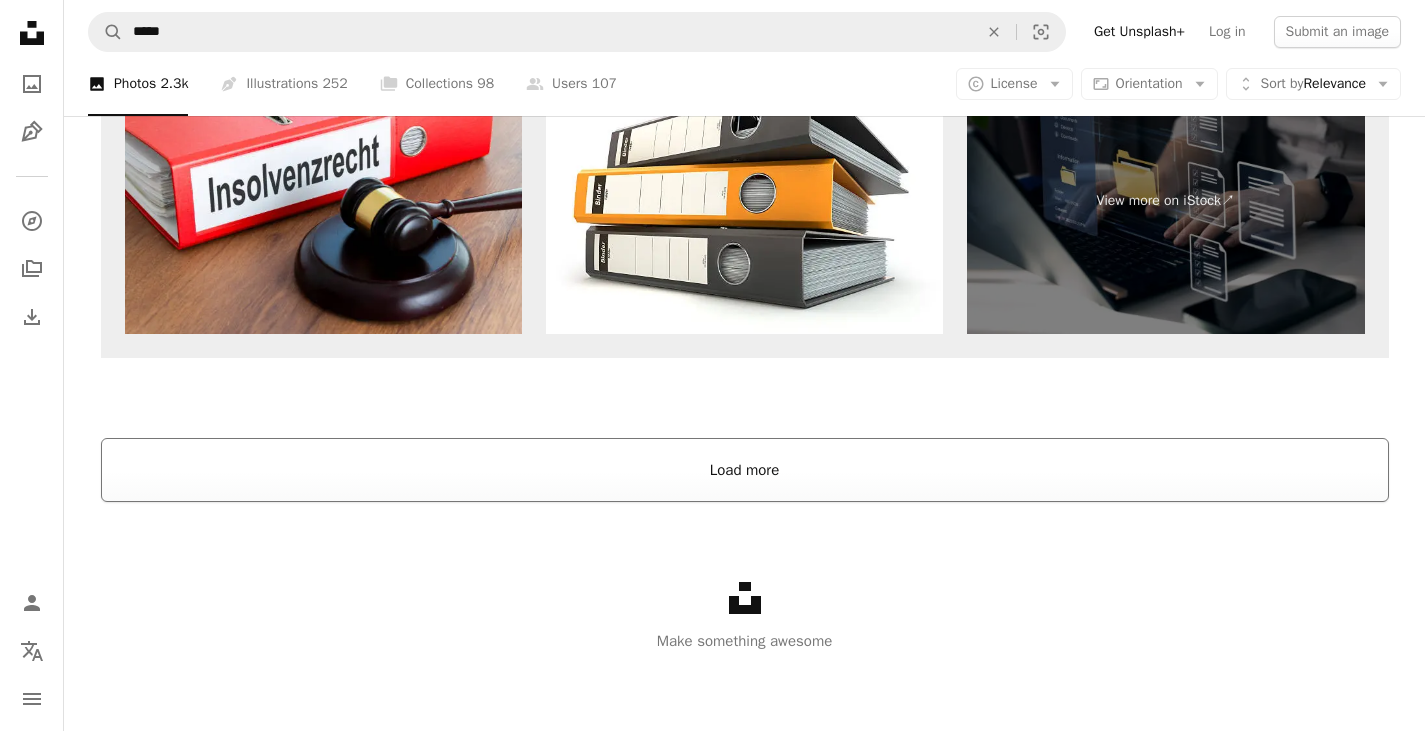 click on "Load more" at bounding box center (745, 470) 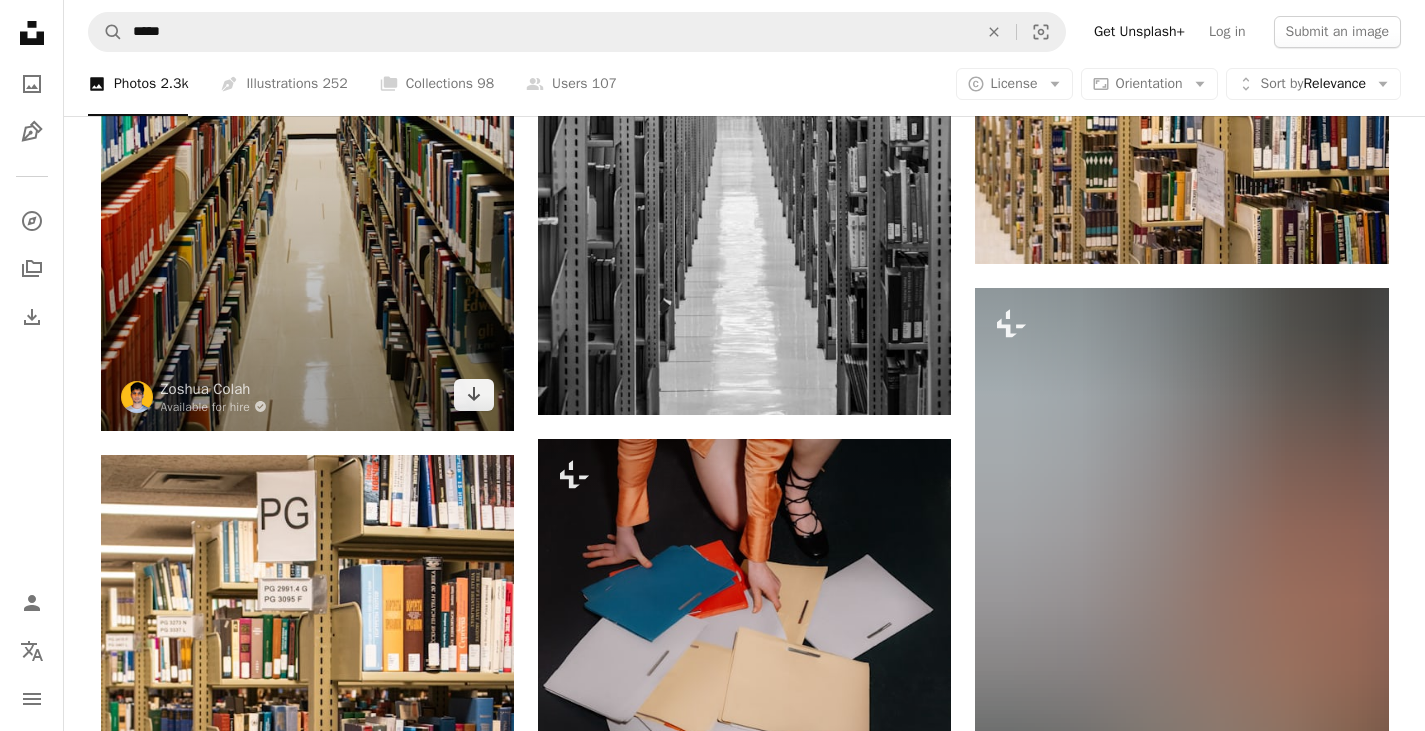 scroll, scrollTop: 7111, scrollLeft: 0, axis: vertical 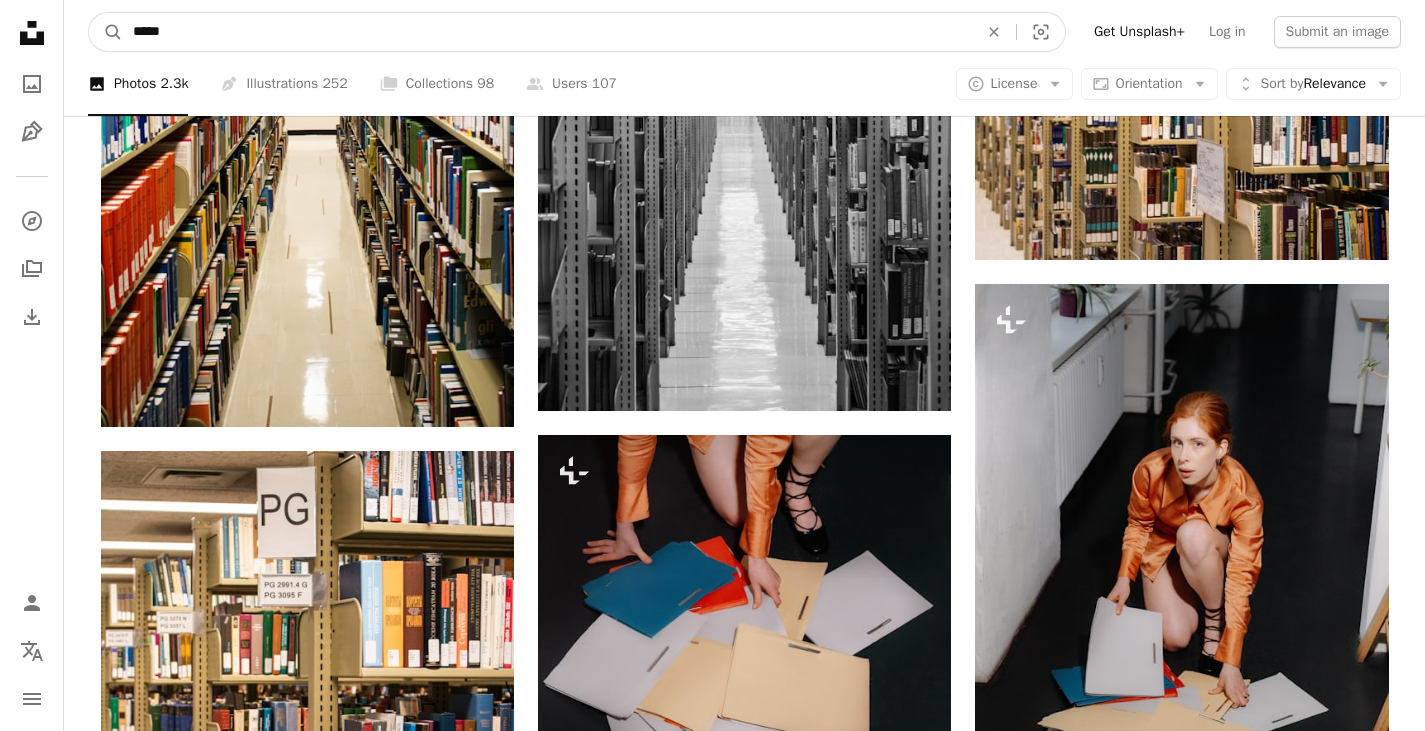 click on "A magnifying glass ***** An X shape Visual search Get Unsplash+ Log in Submit an image" at bounding box center (744, 32) 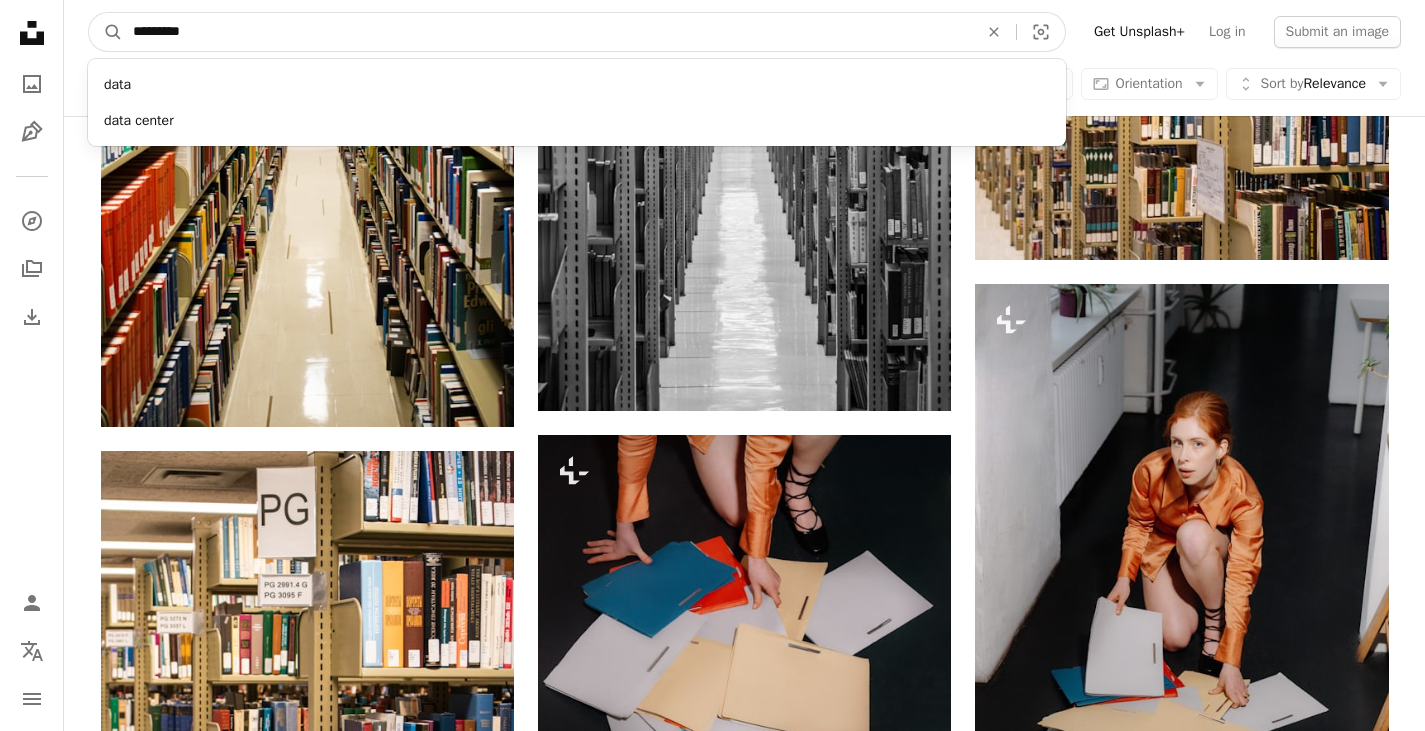 type on "*********" 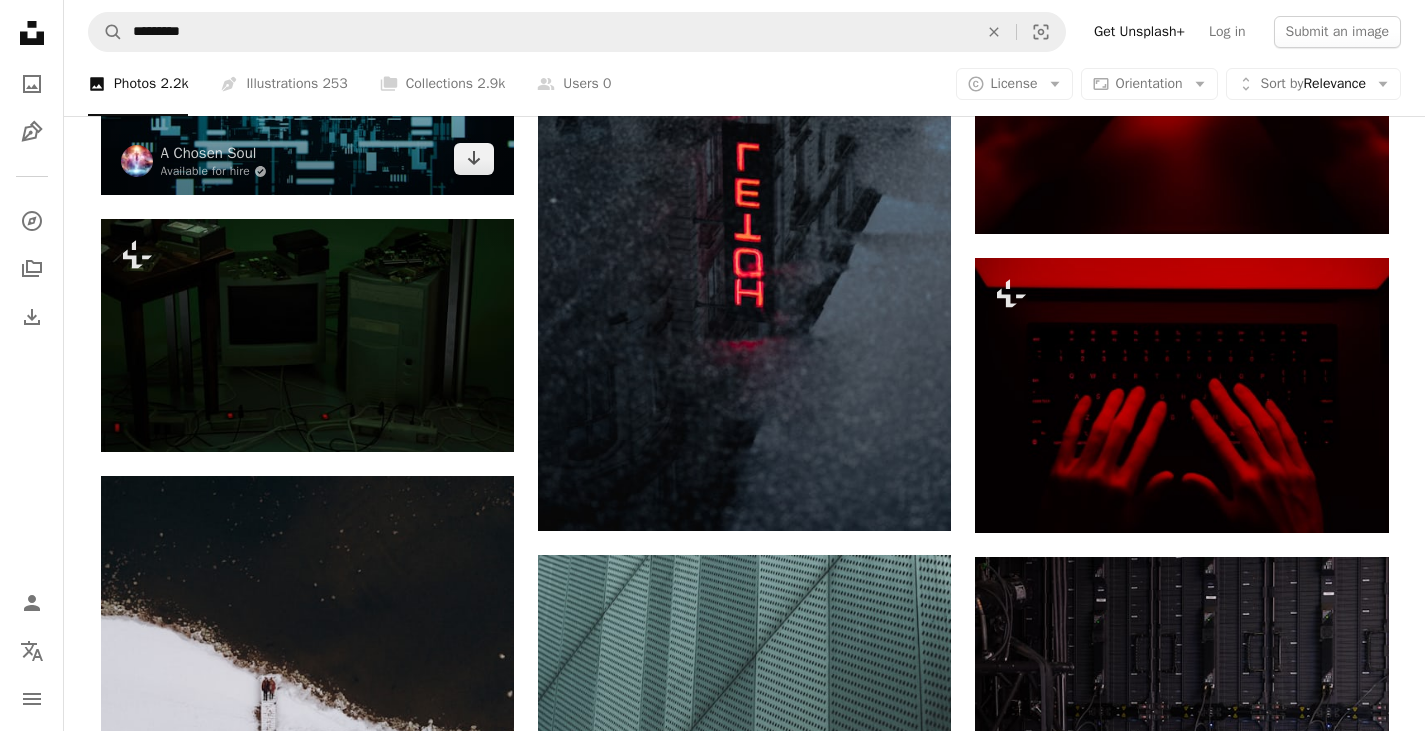 scroll, scrollTop: 2700, scrollLeft: 0, axis: vertical 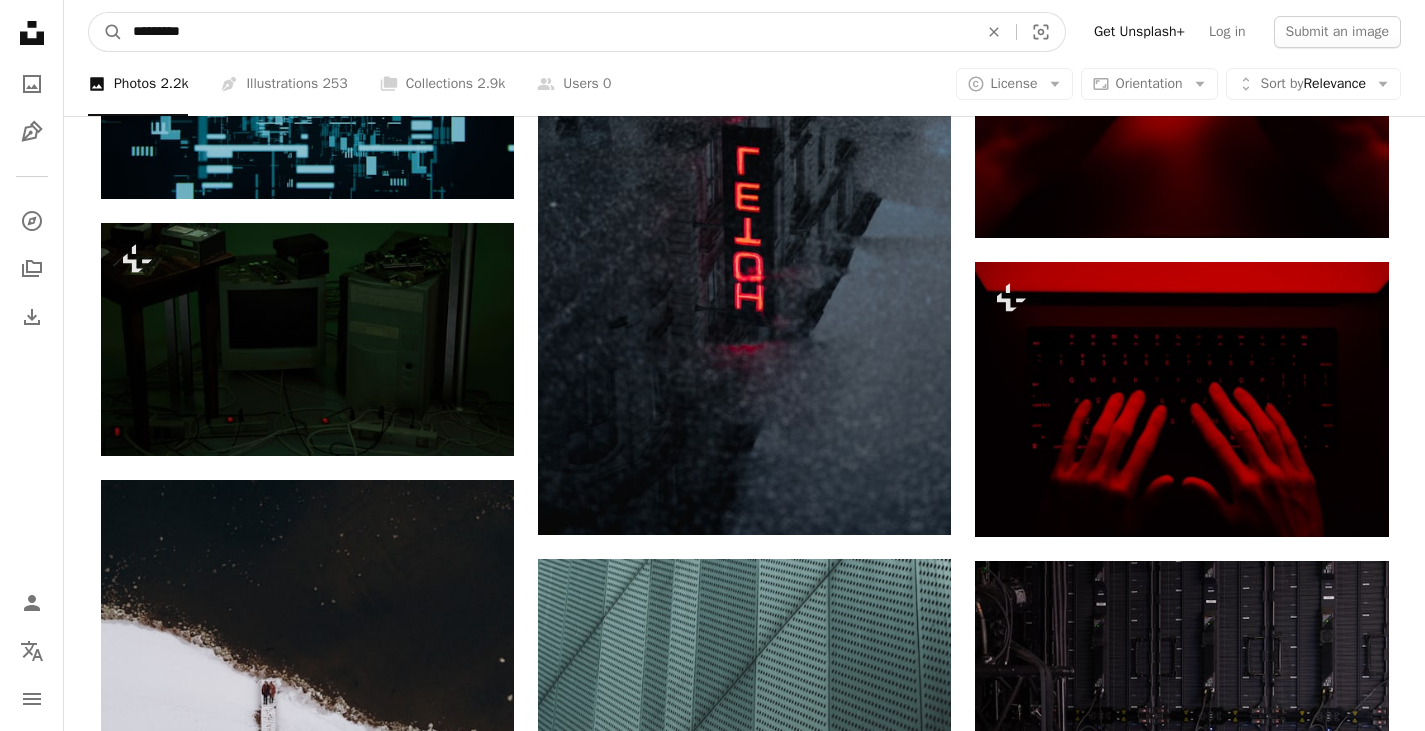 drag, startPoint x: 313, startPoint y: 38, endPoint x: 165, endPoint y: 35, distance: 148.0304 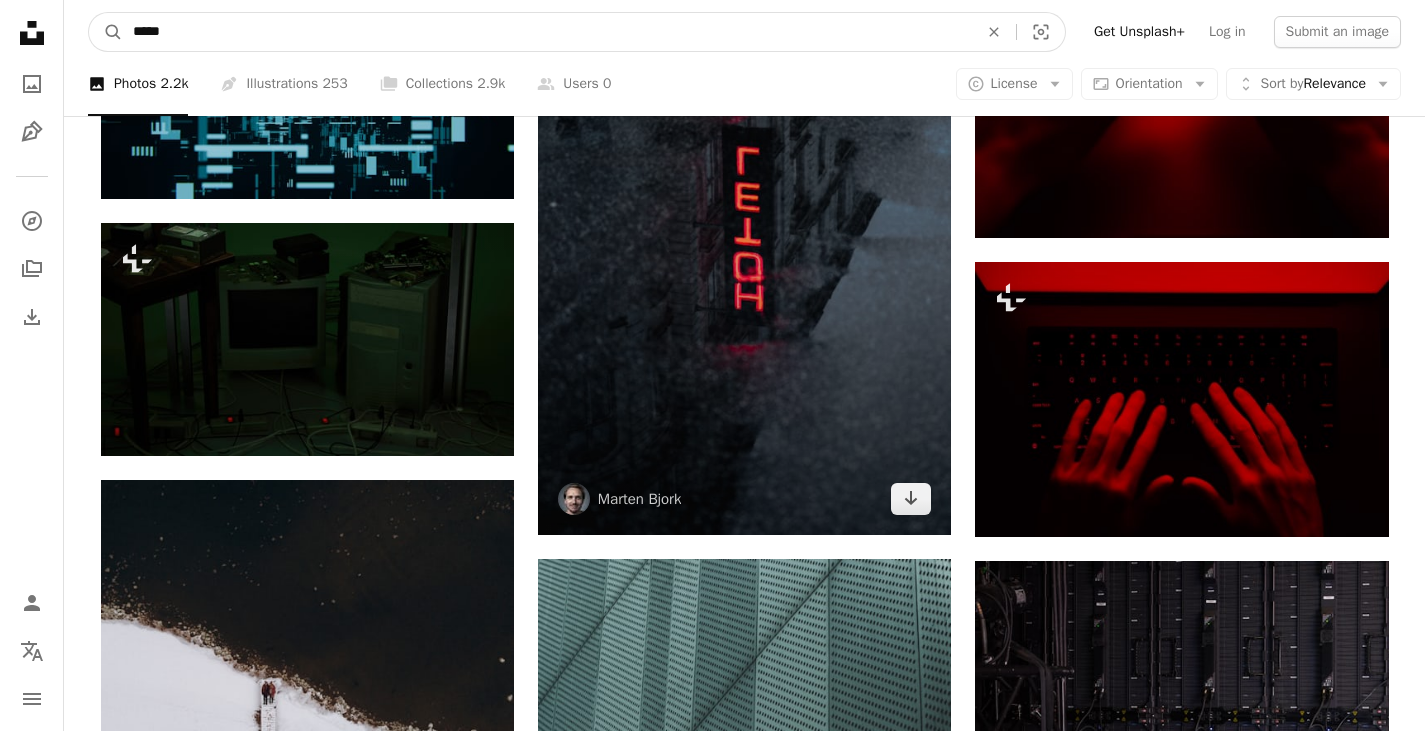 type on "****" 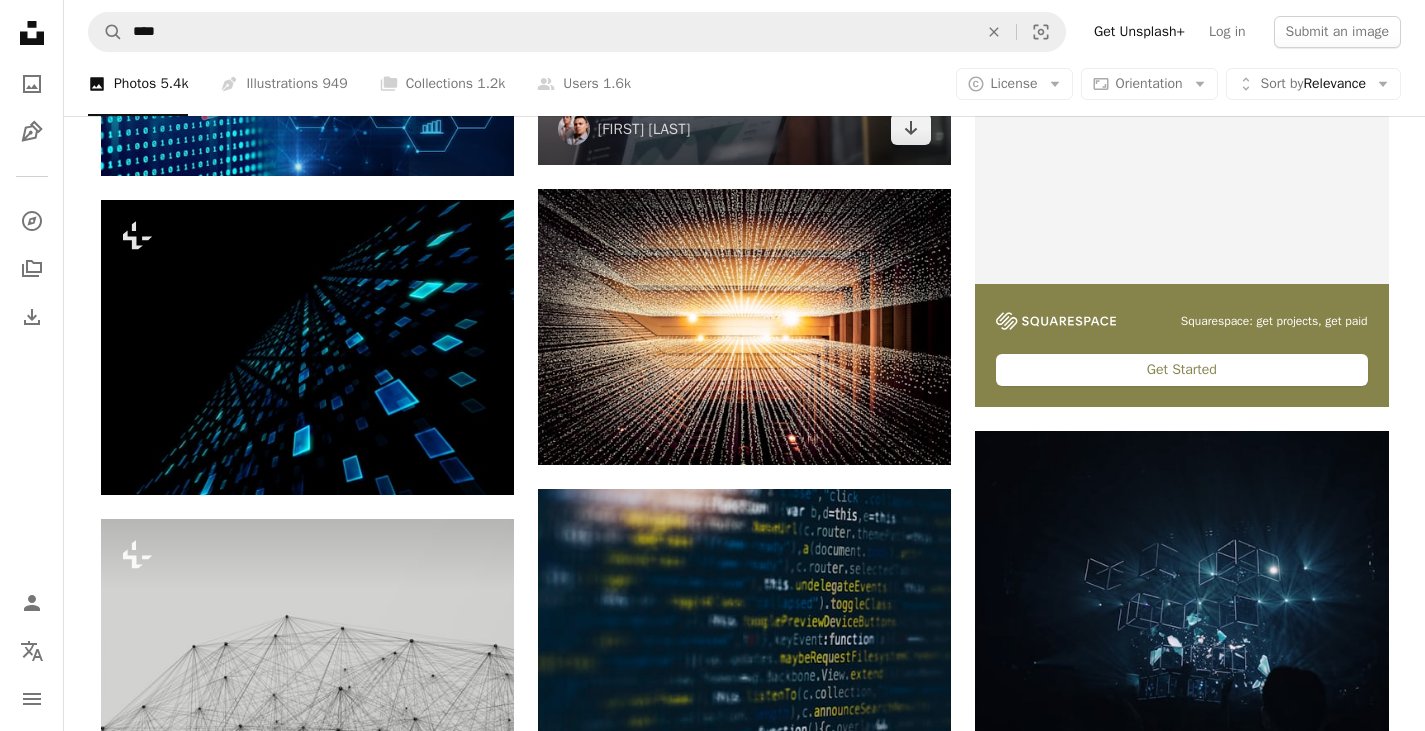 scroll, scrollTop: 500, scrollLeft: 0, axis: vertical 